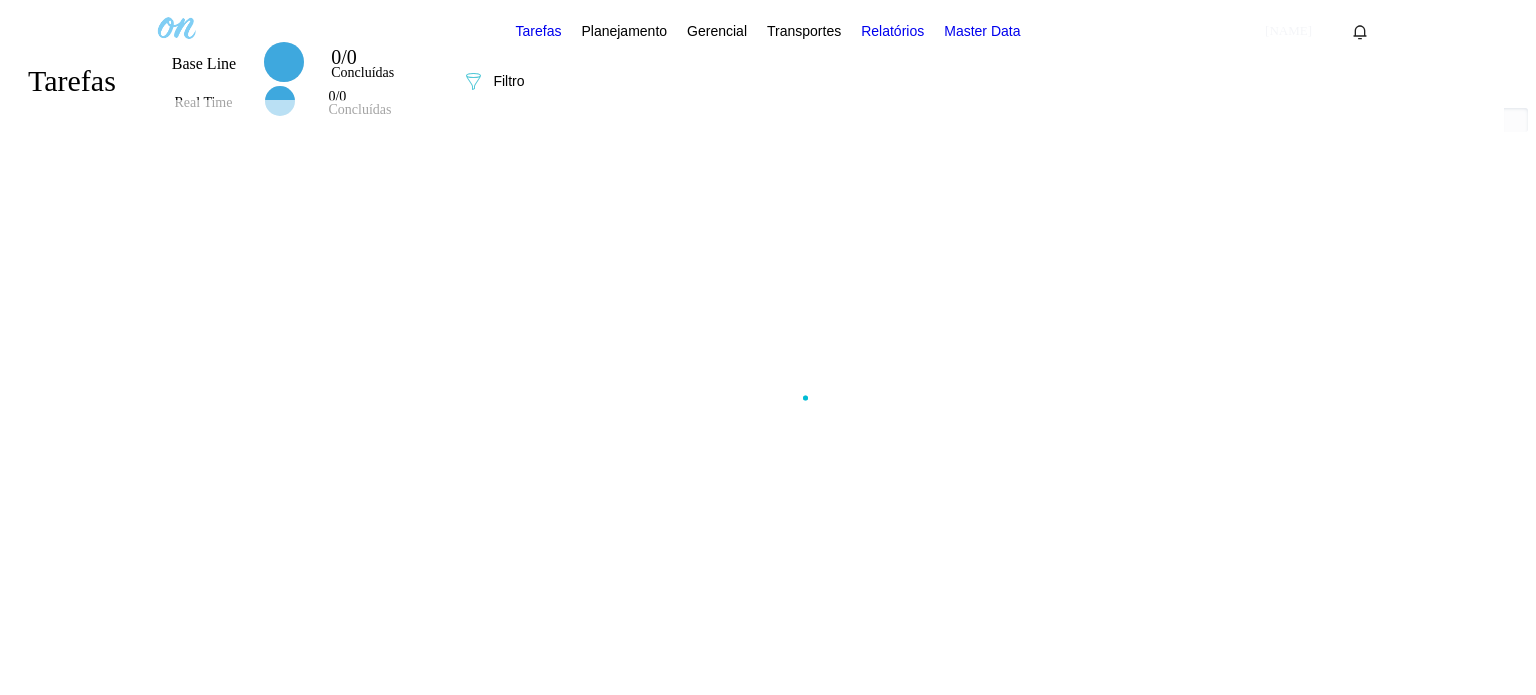scroll, scrollTop: 0, scrollLeft: 0, axis: both 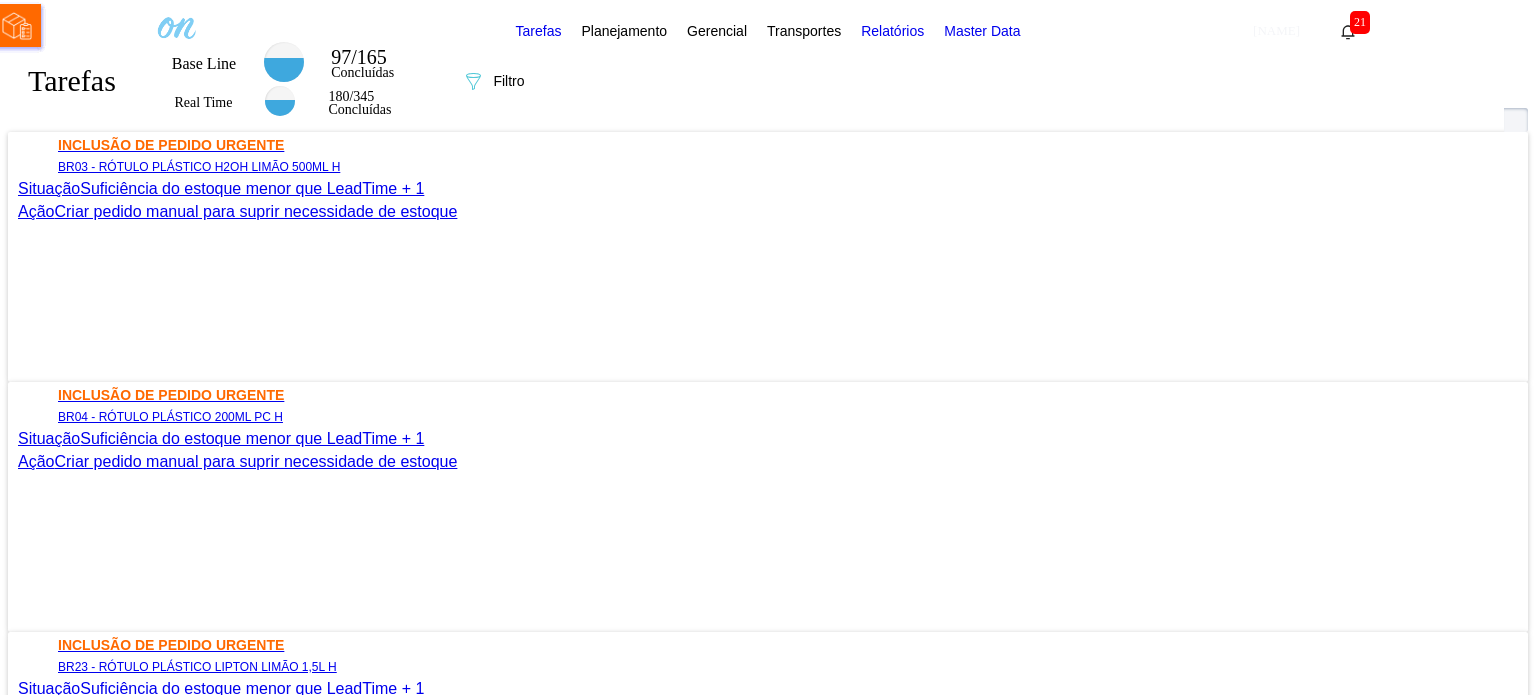 click on "Planejamento" at bounding box center [624, 30] 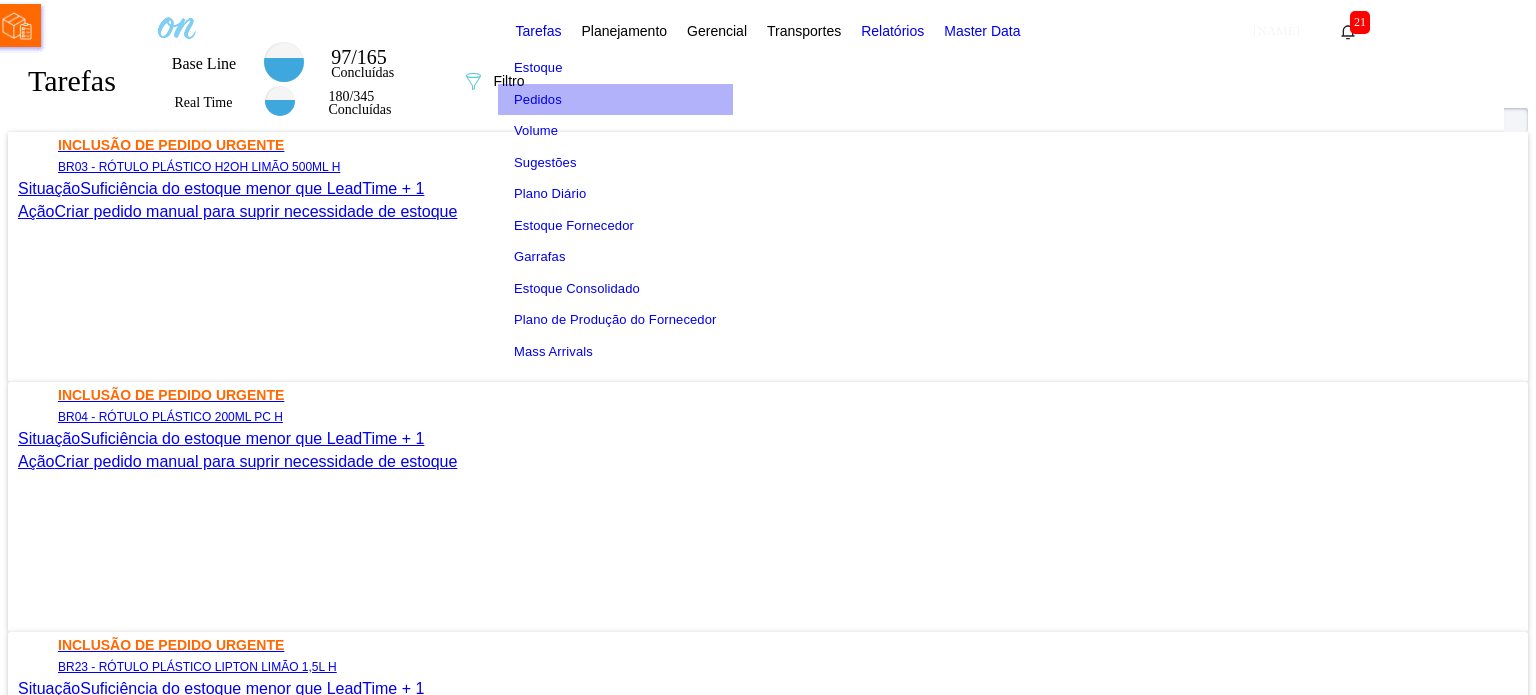 click on "Pedidos" at bounding box center (615, 100) 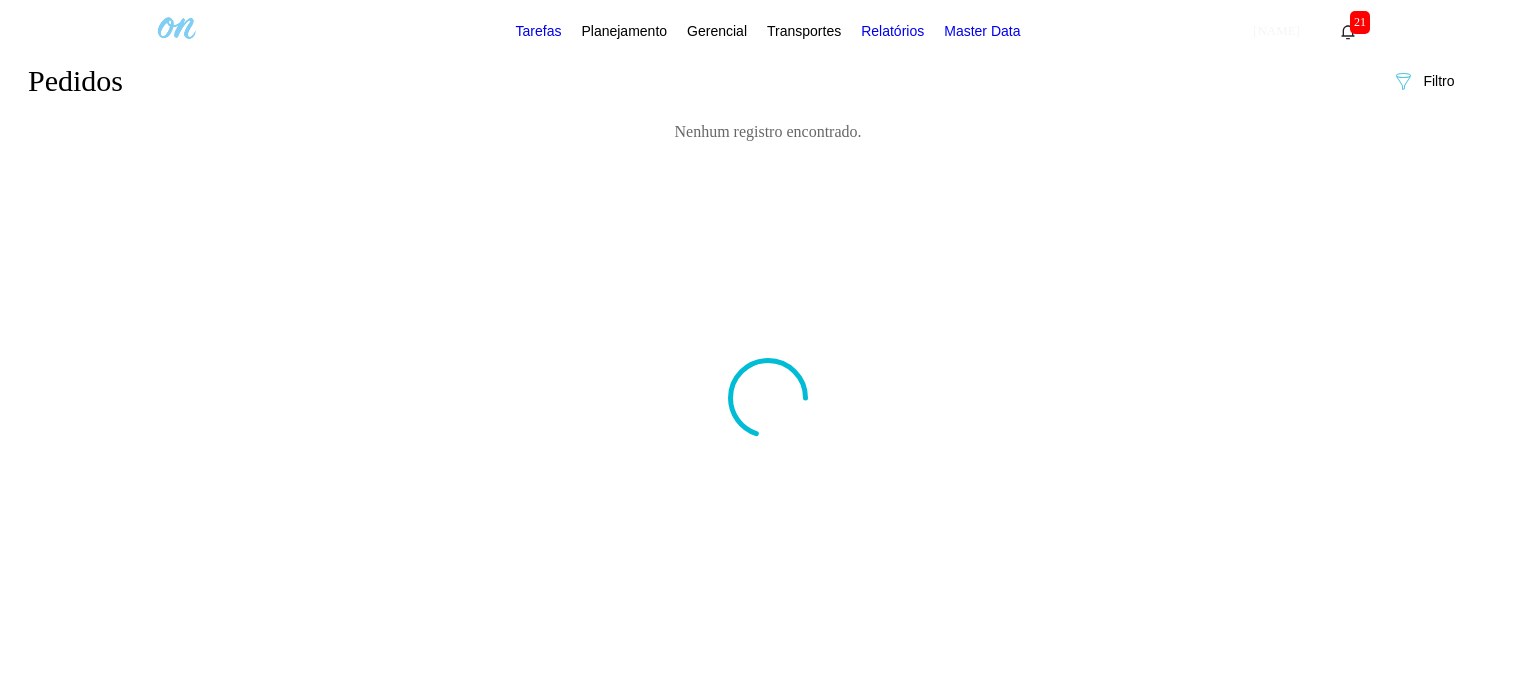 click on "Tarefas" at bounding box center [539, 31] 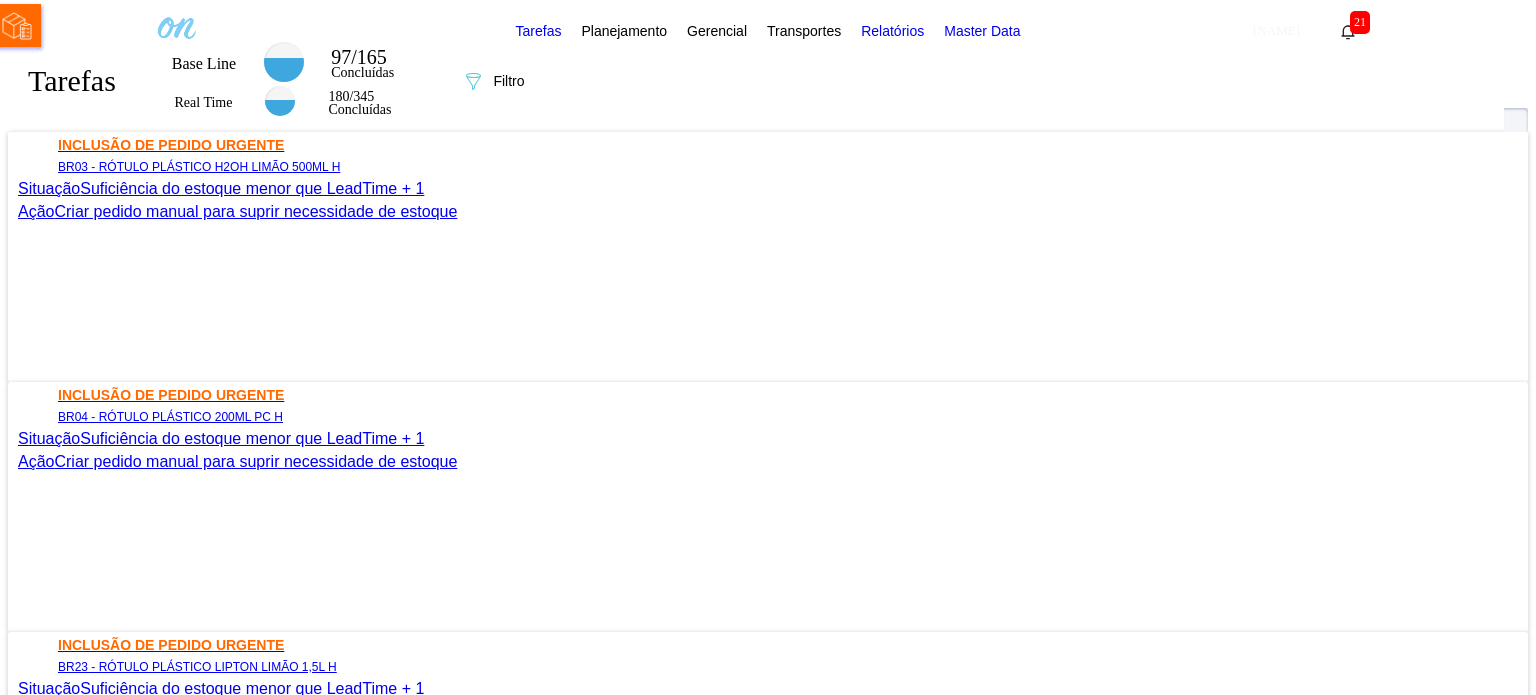 scroll, scrollTop: 97, scrollLeft: 0, axis: vertical 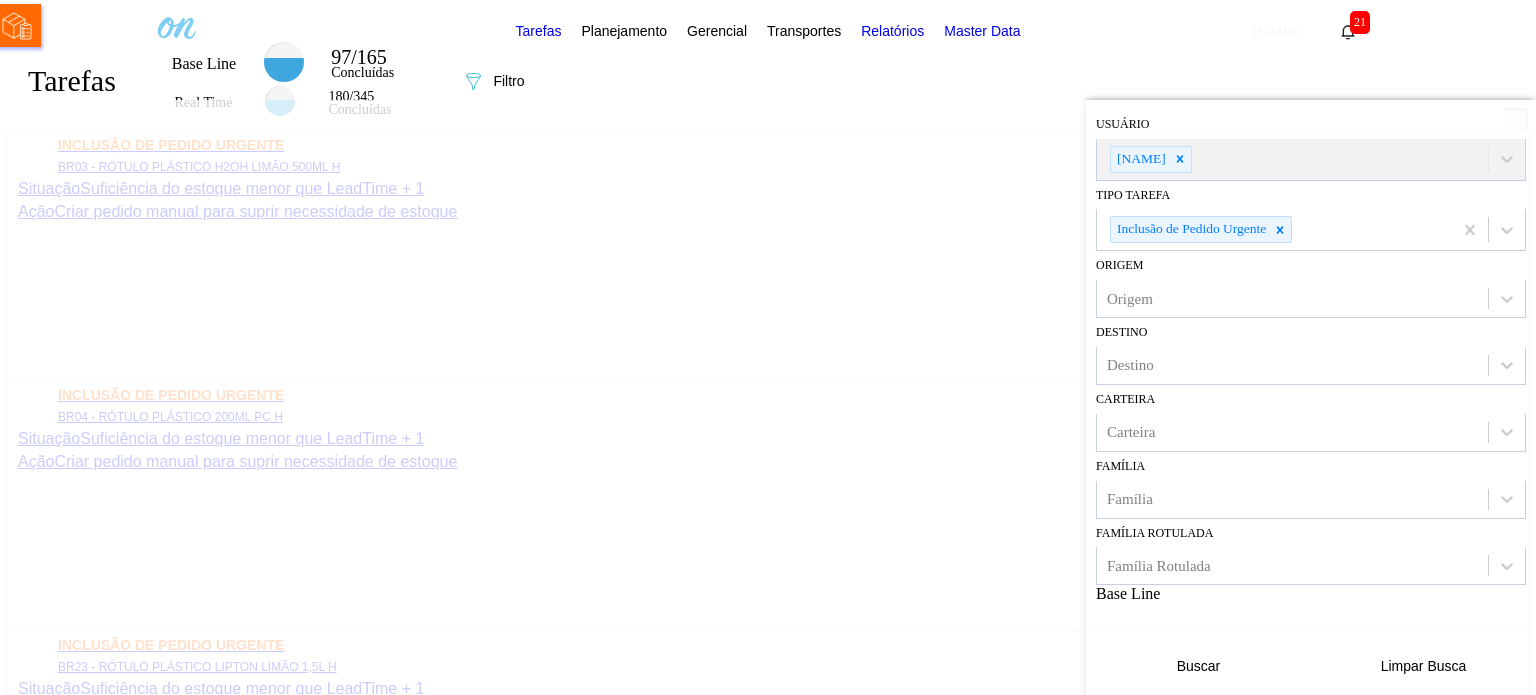 click on "Buscar" at bounding box center (1199, 666) 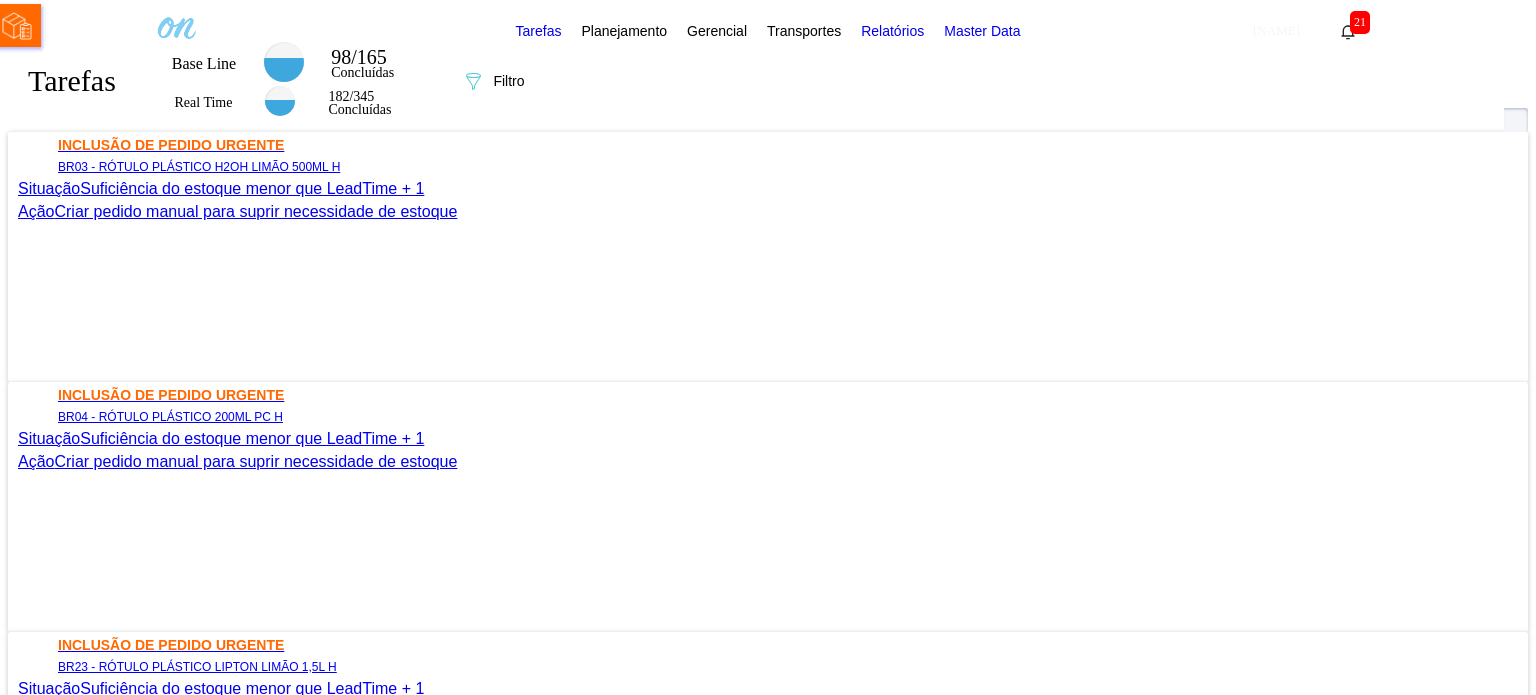 scroll, scrollTop: 32, scrollLeft: 0, axis: vertical 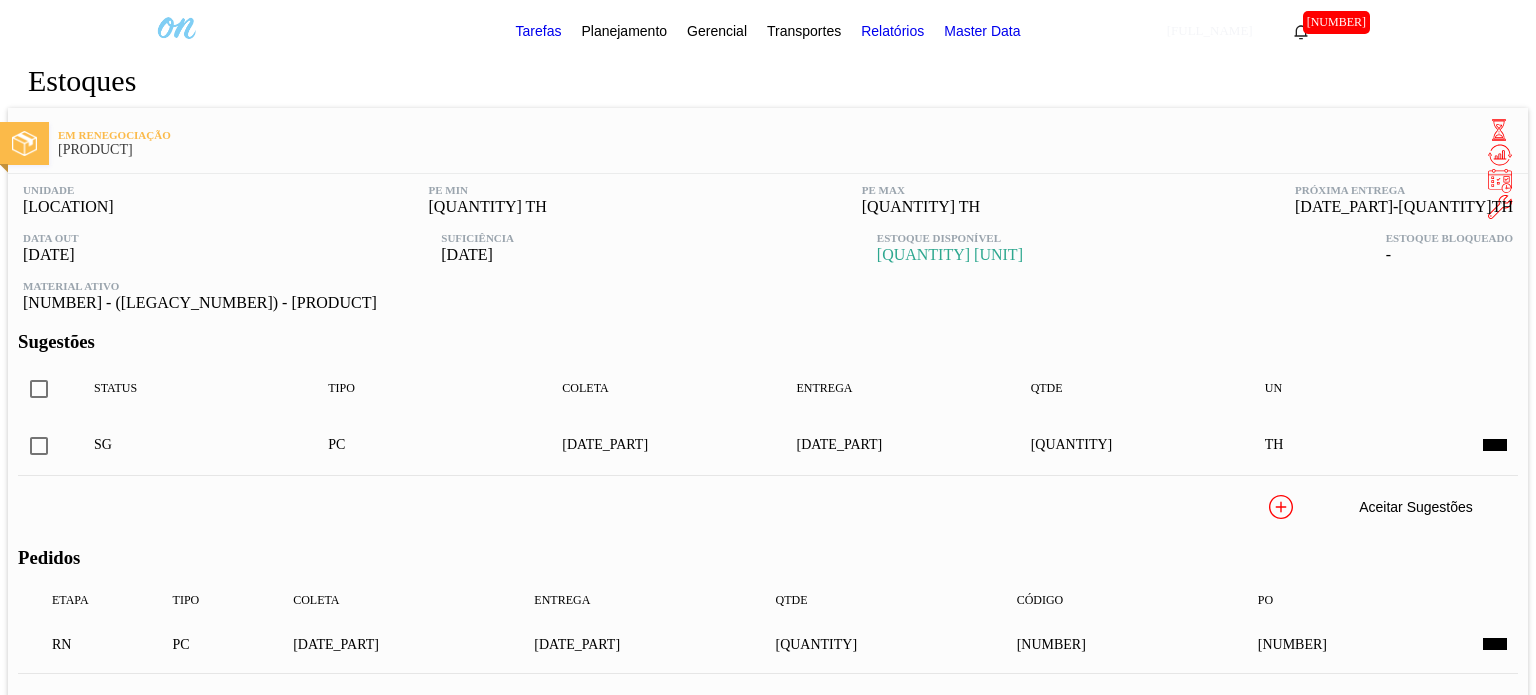 click at bounding box center (1498, 643) 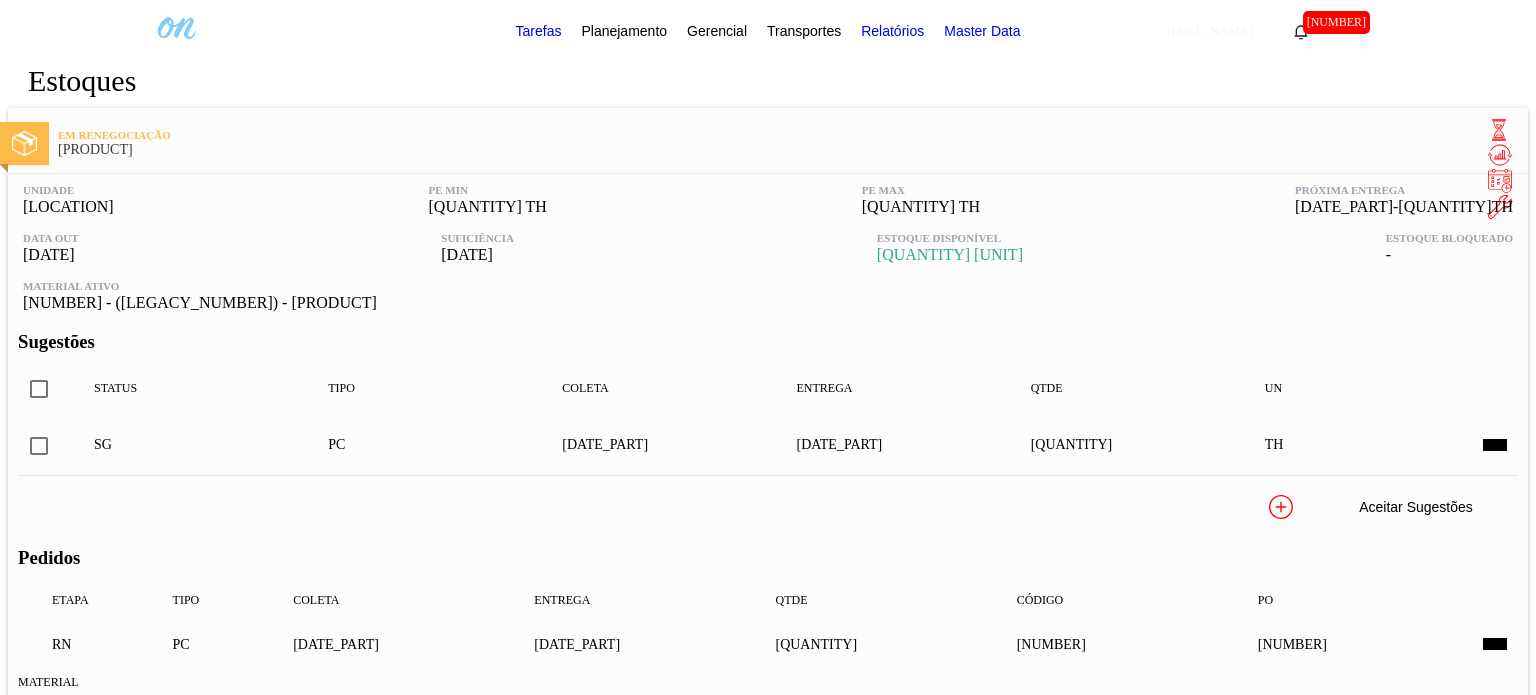 scroll, scrollTop: 578, scrollLeft: 0, axis: vertical 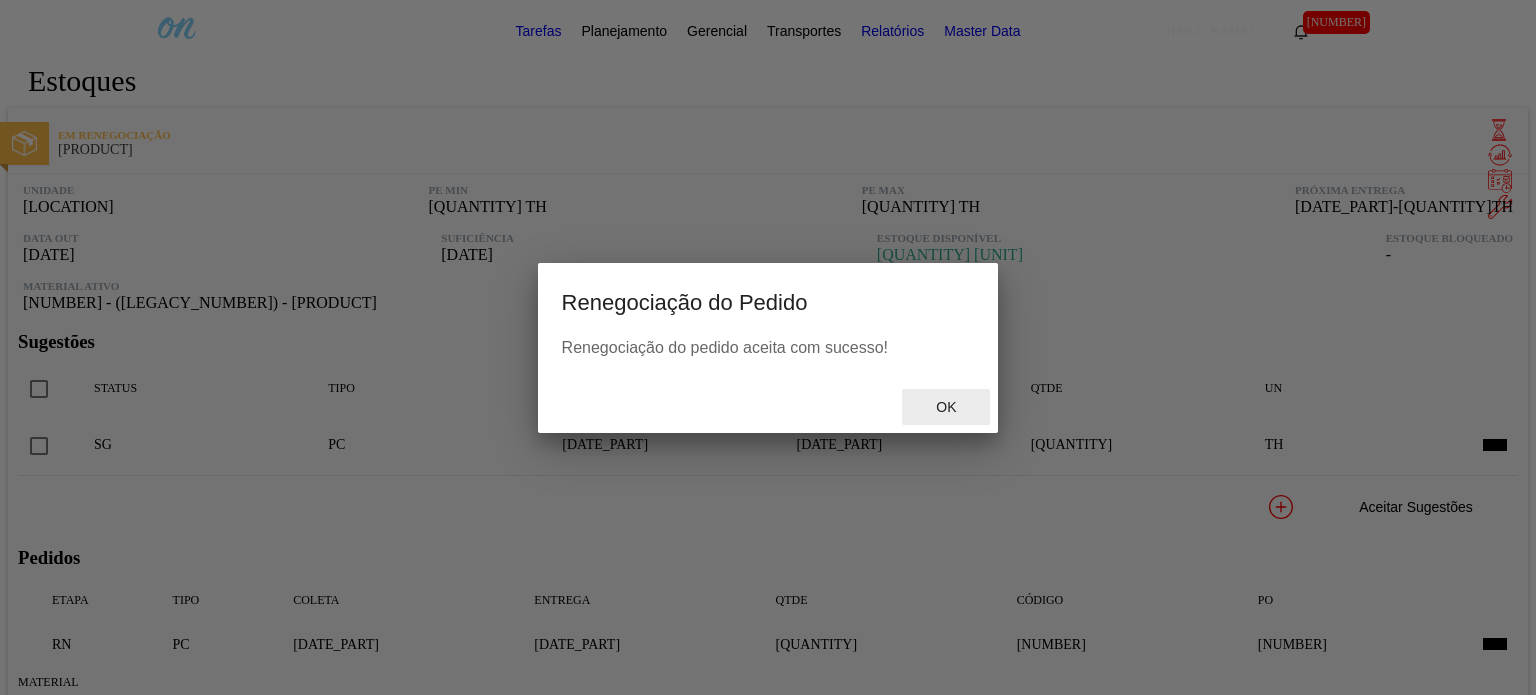 click on "Ok" at bounding box center (946, 407) 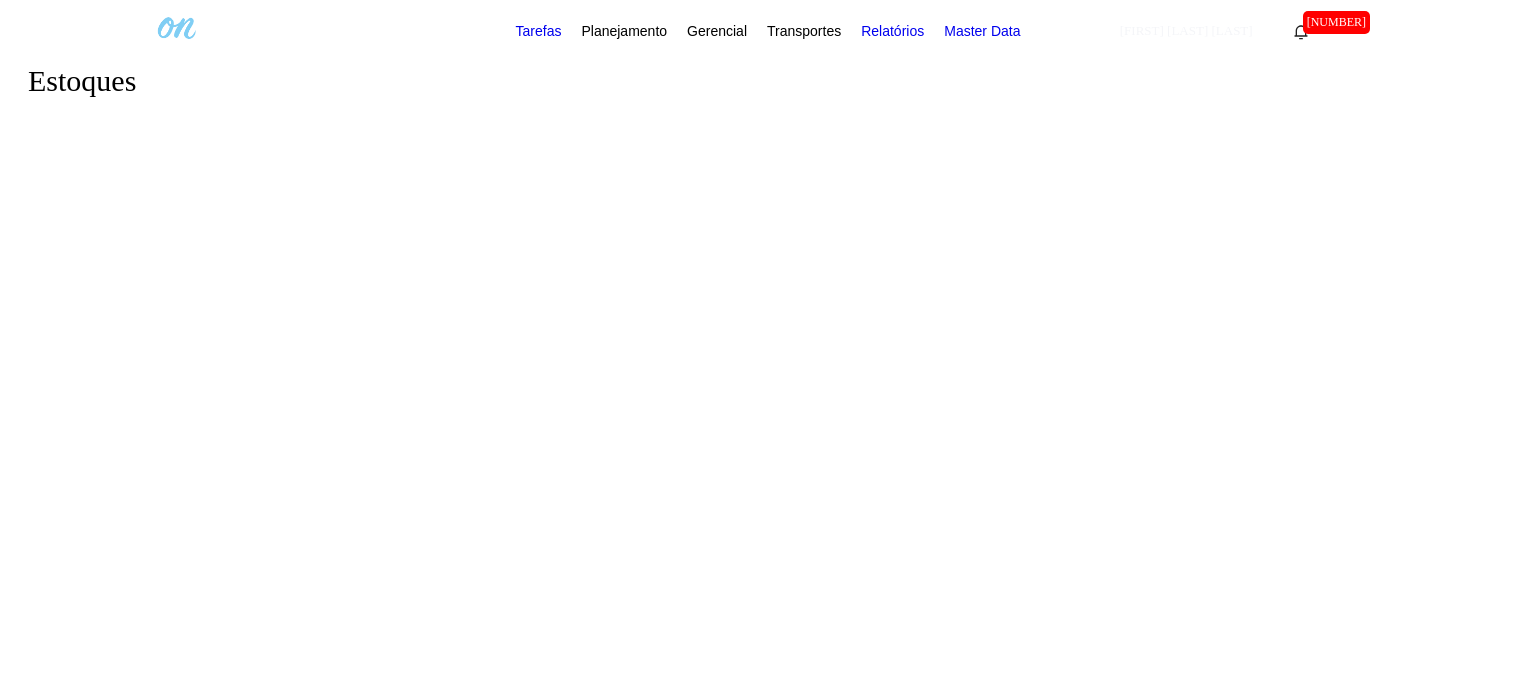 scroll, scrollTop: 0, scrollLeft: 0, axis: both 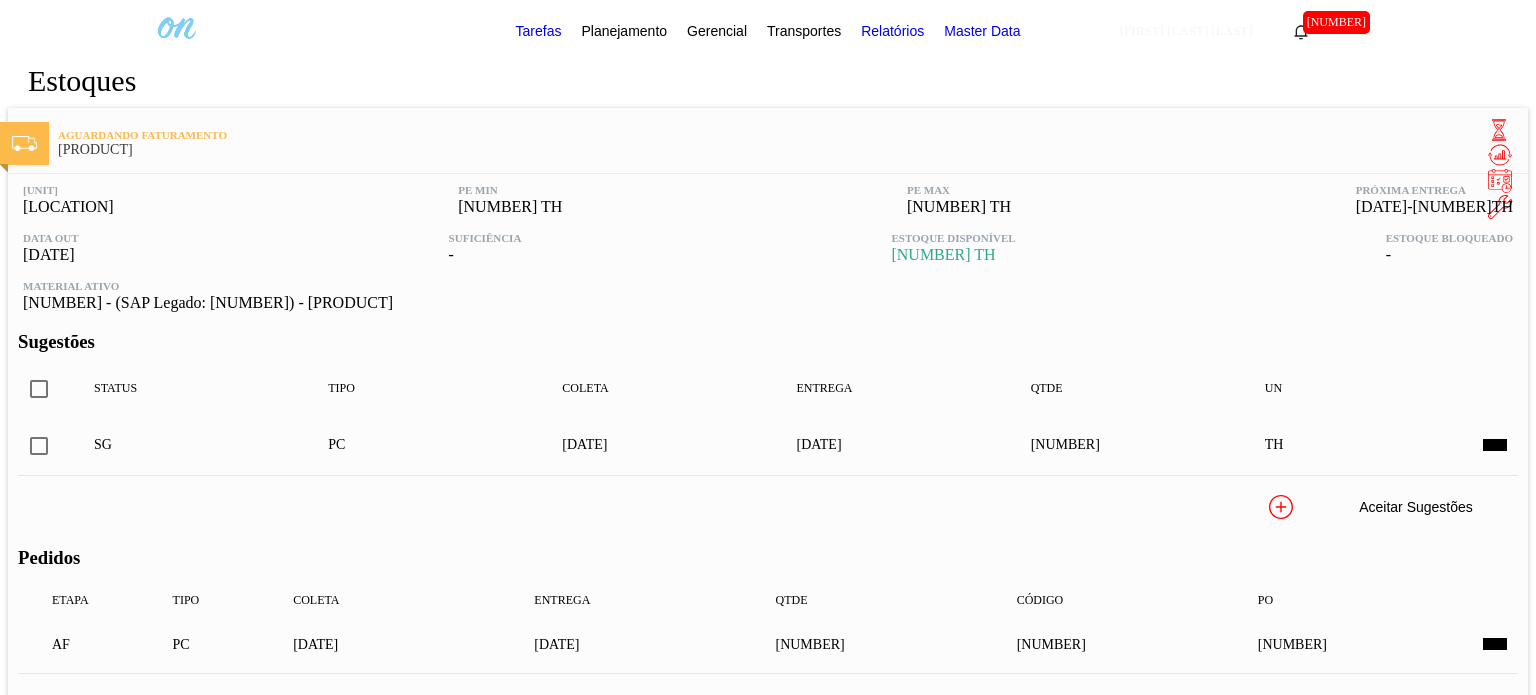 click at bounding box center (1500, 155) 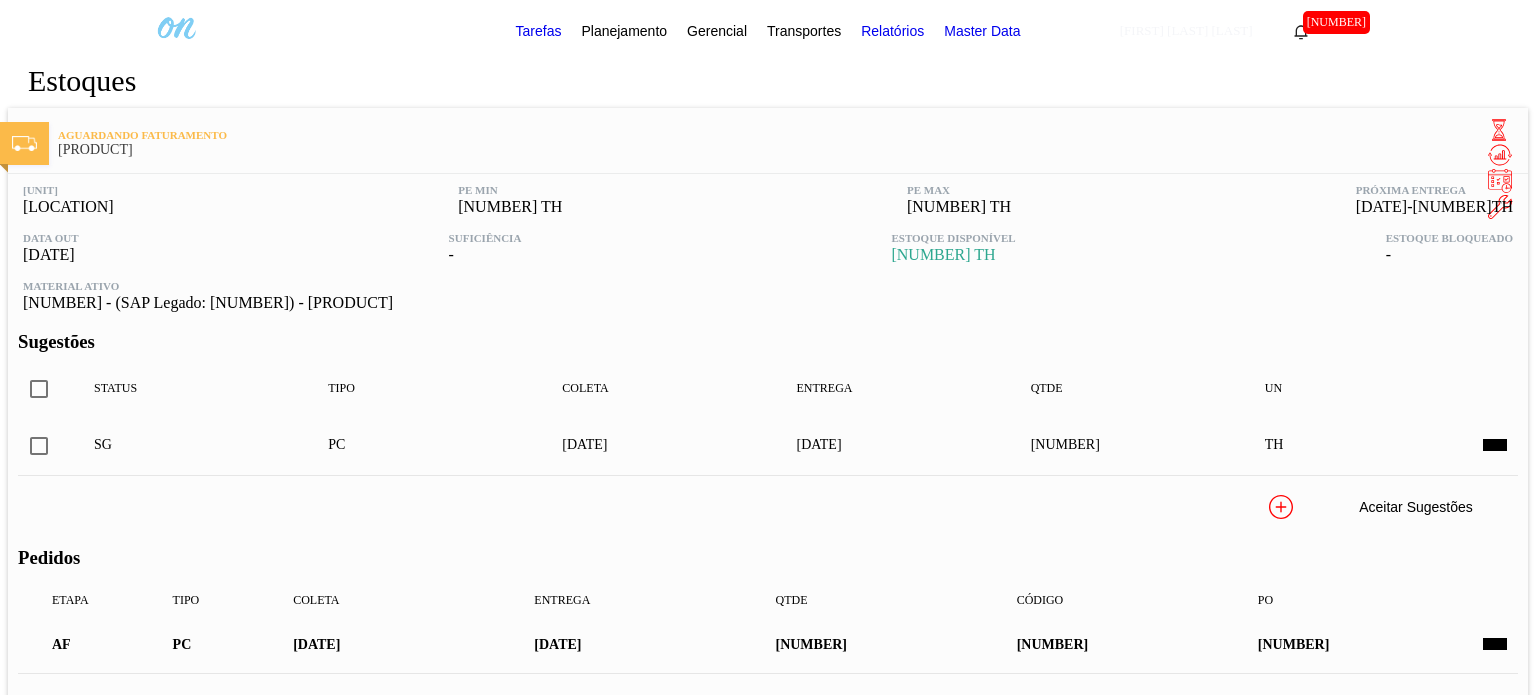 scroll, scrollTop: 100, scrollLeft: 0, axis: vertical 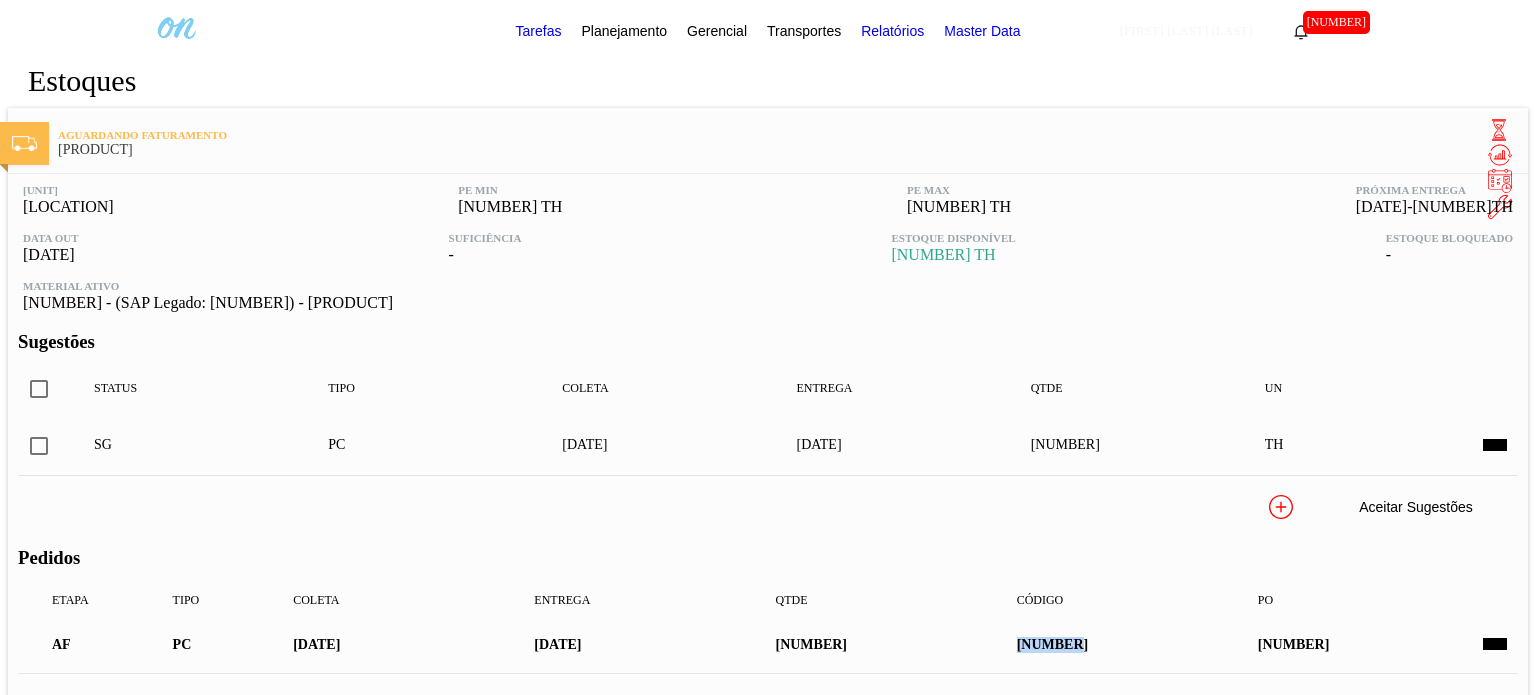 click on "[CODE] [CODE] [DATE] [DATE] [NUMBER] [NUMBER] [NUMBER]" at bounding box center (762, 643) 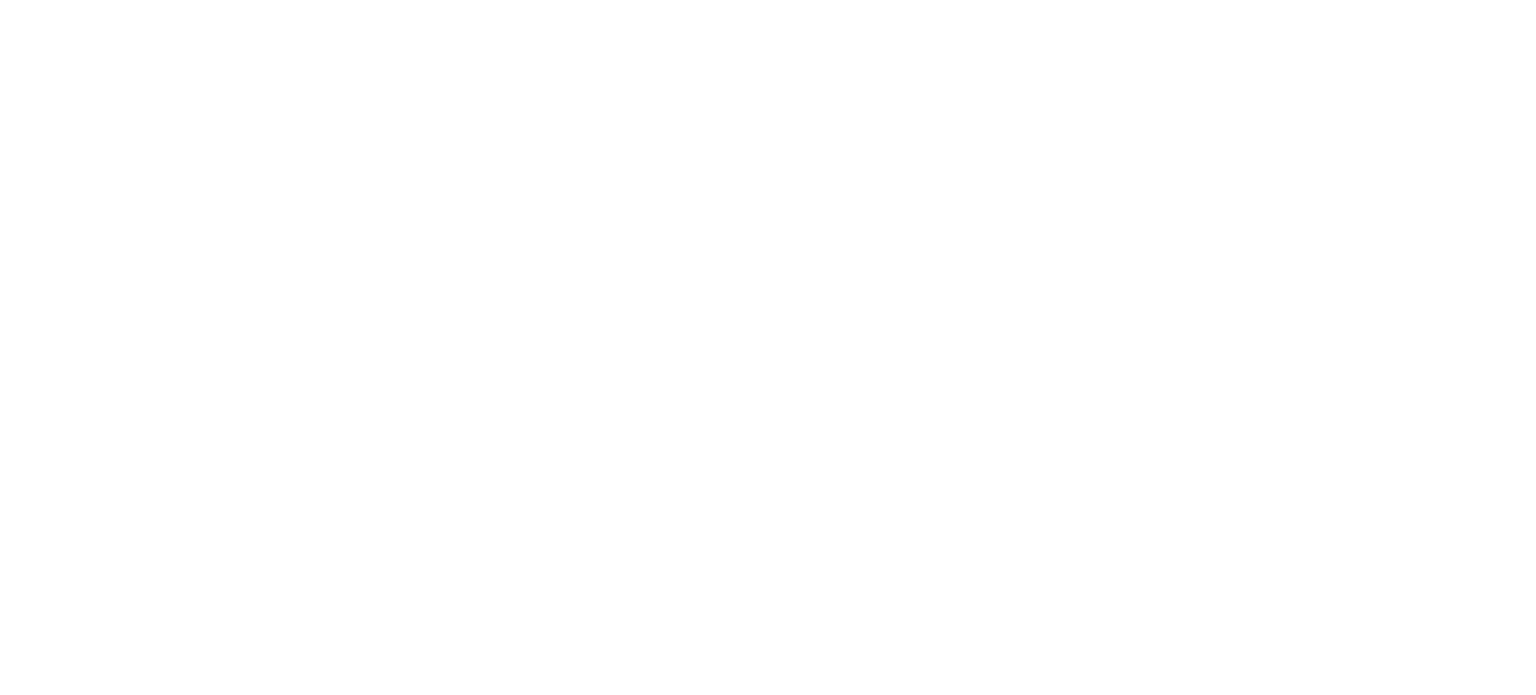 scroll, scrollTop: 0, scrollLeft: 0, axis: both 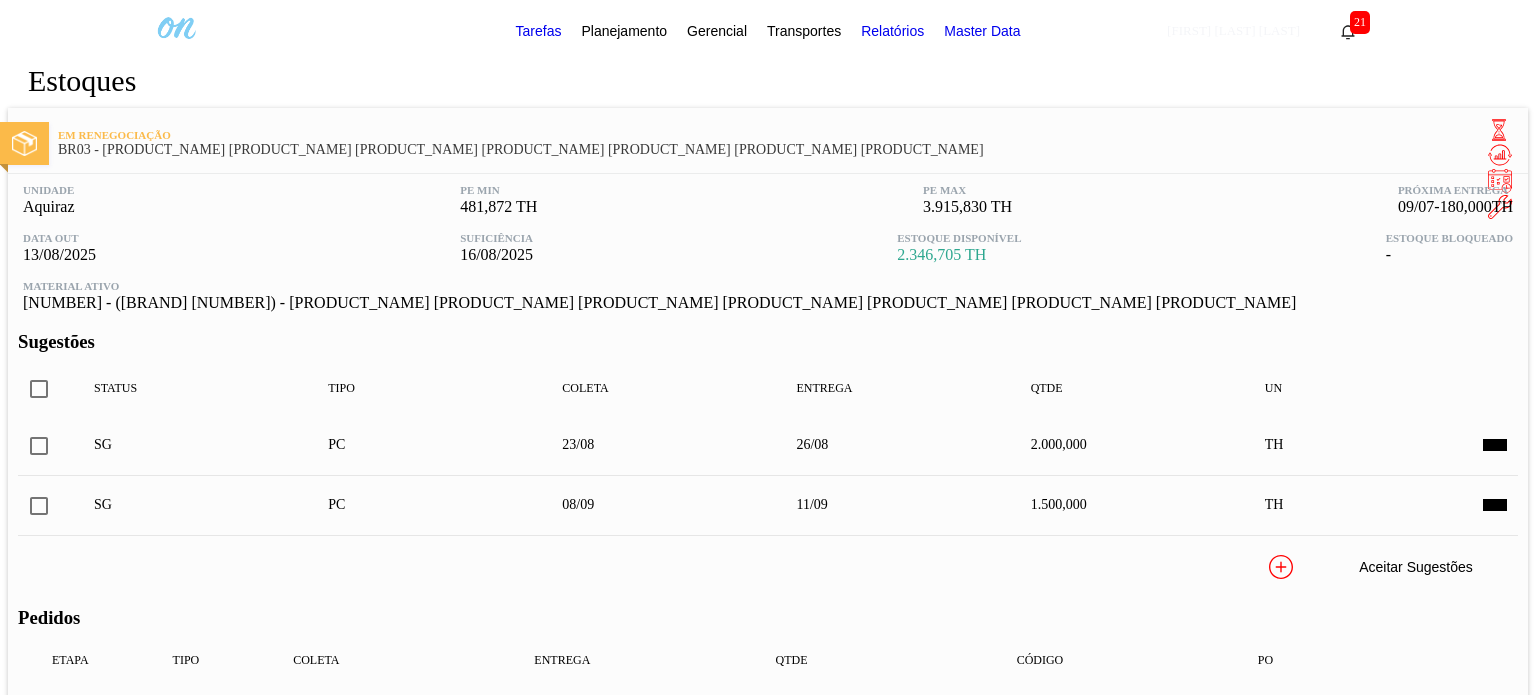 click at bounding box center [1499, 130] 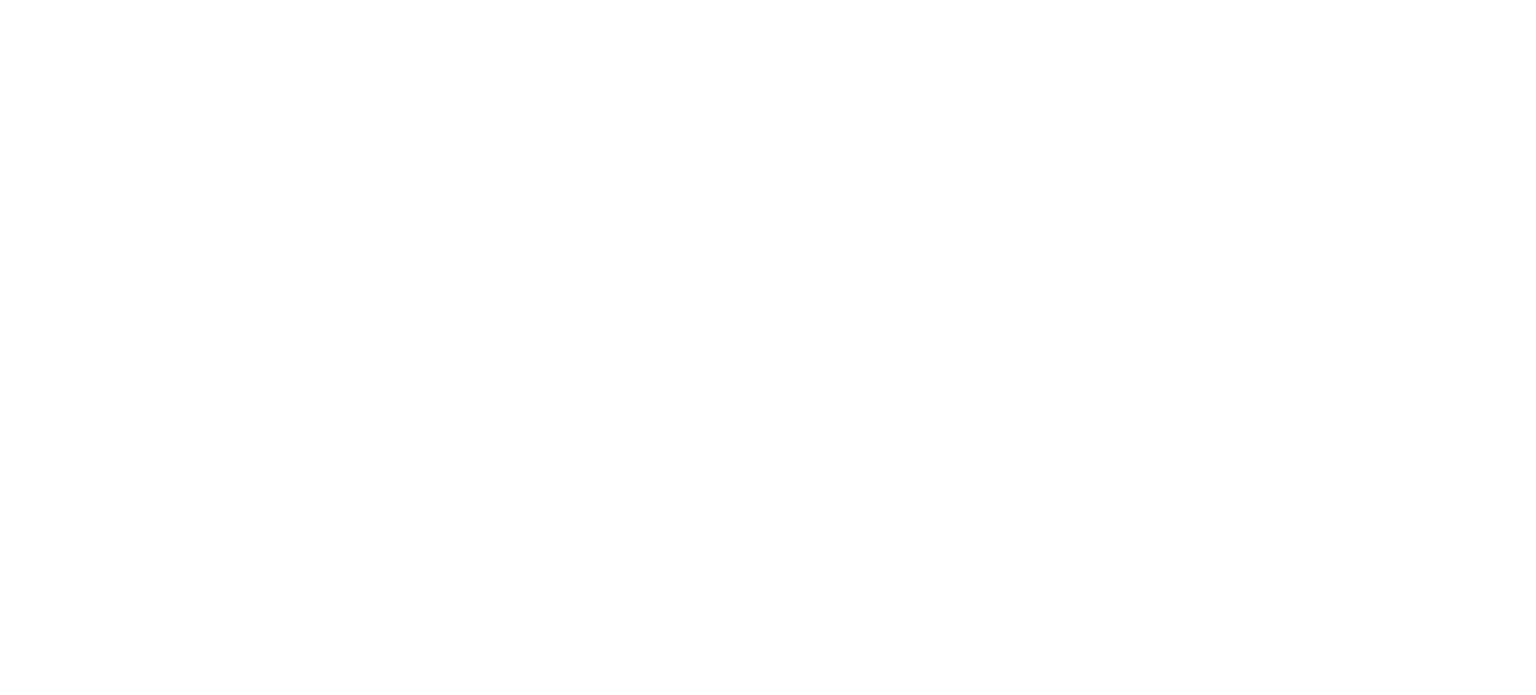 scroll, scrollTop: 0, scrollLeft: 0, axis: both 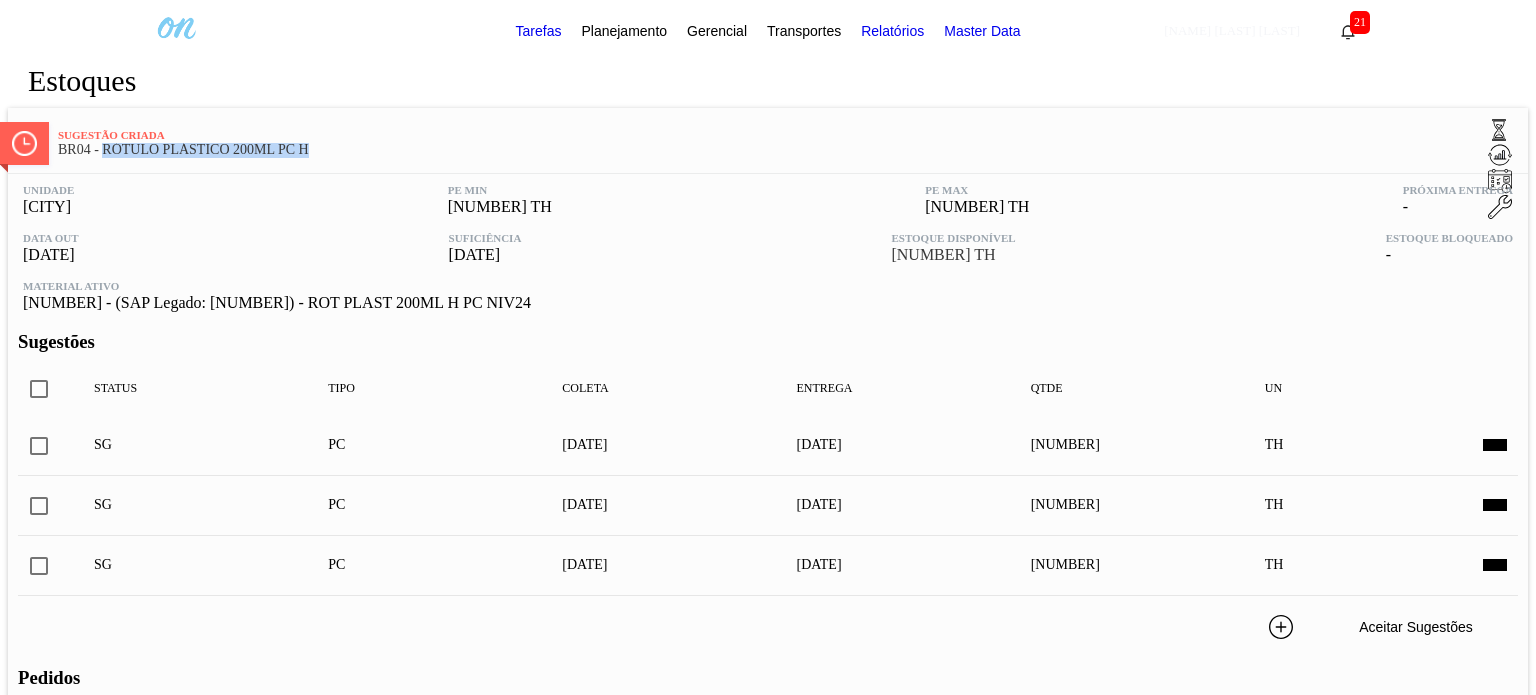 drag, startPoint x: 454, startPoint y: 141, endPoint x: 235, endPoint y: 142, distance: 219.00229 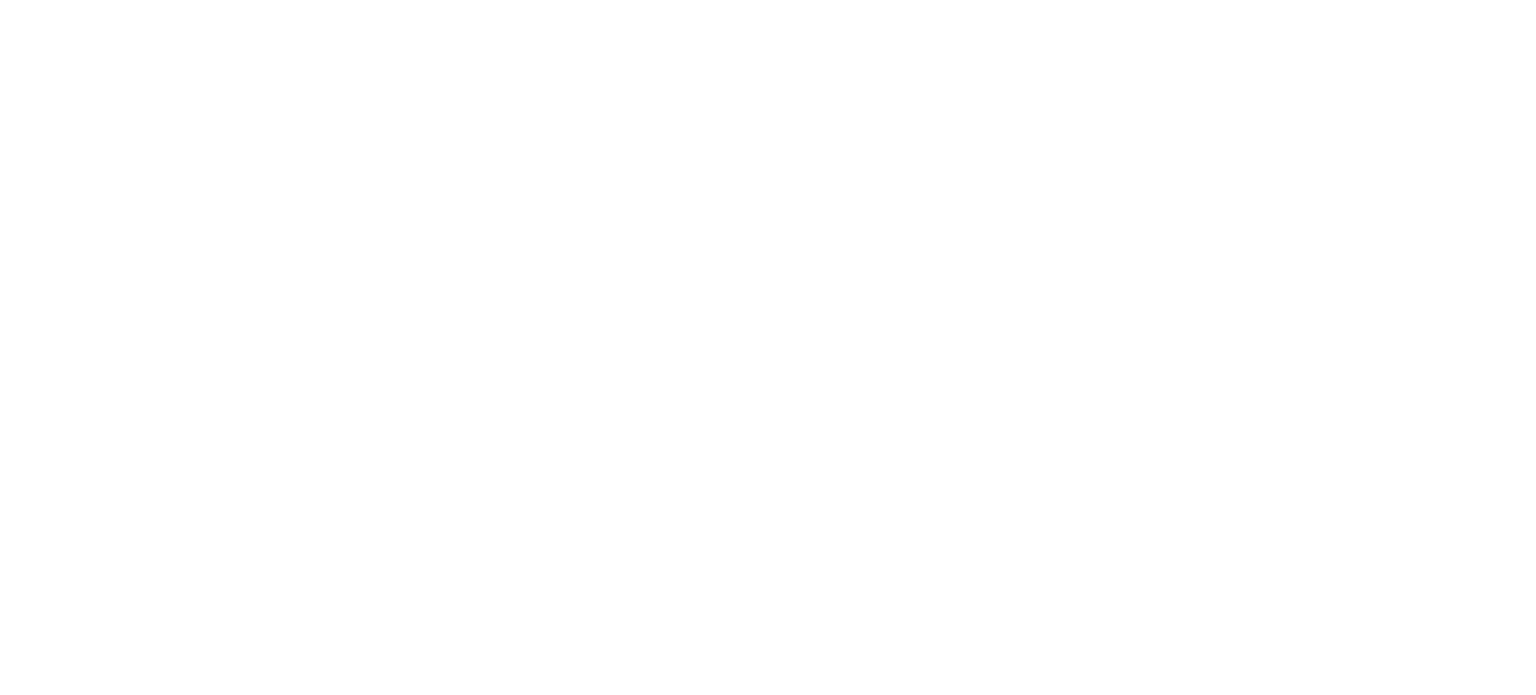 scroll, scrollTop: 0, scrollLeft: 0, axis: both 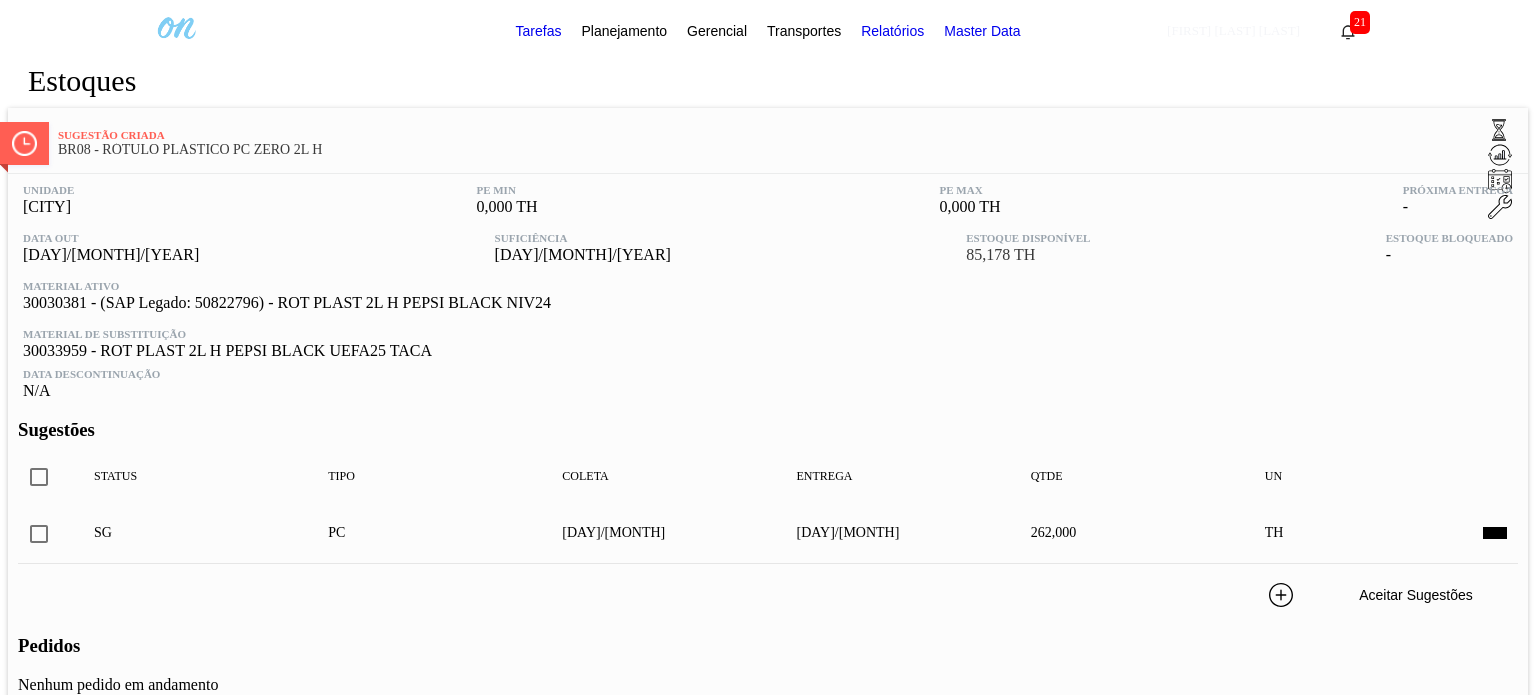 click at bounding box center [1499, 130] 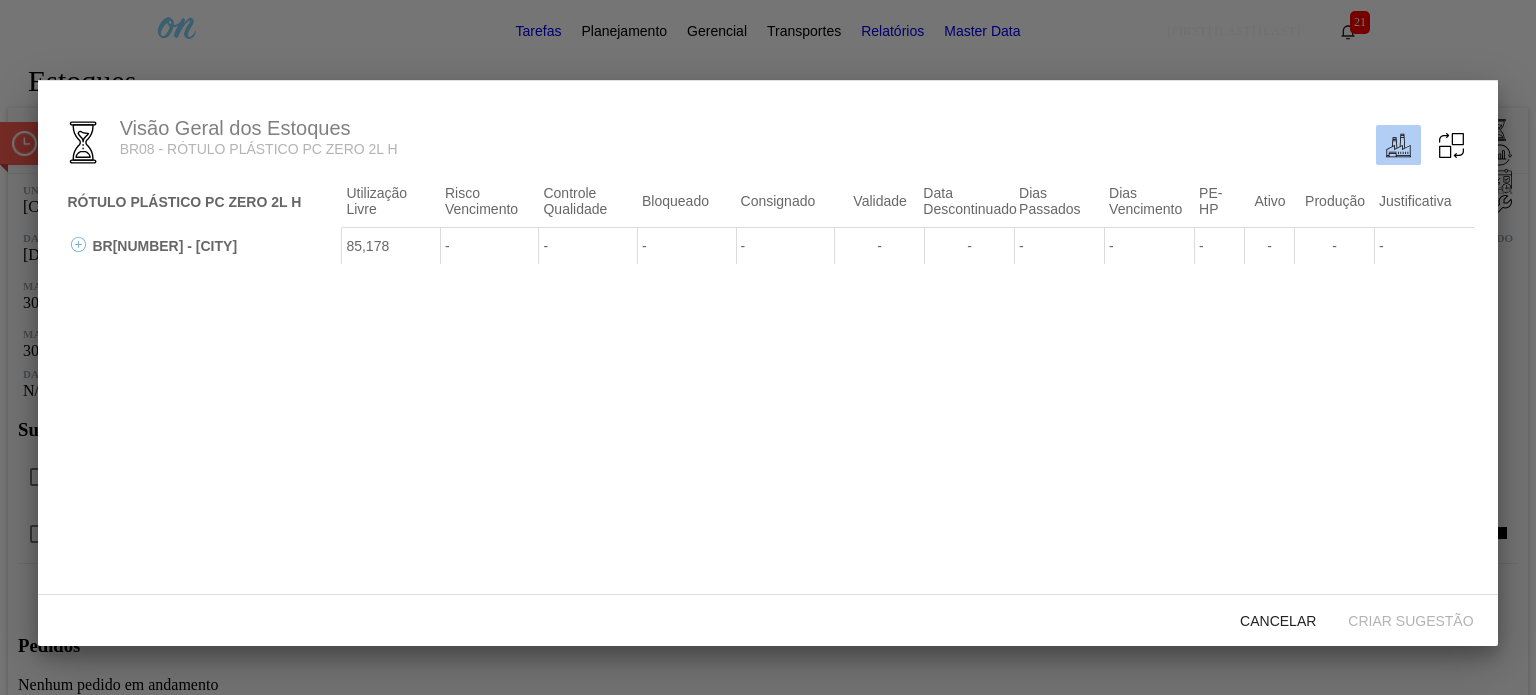 click at bounding box center [78, 244] 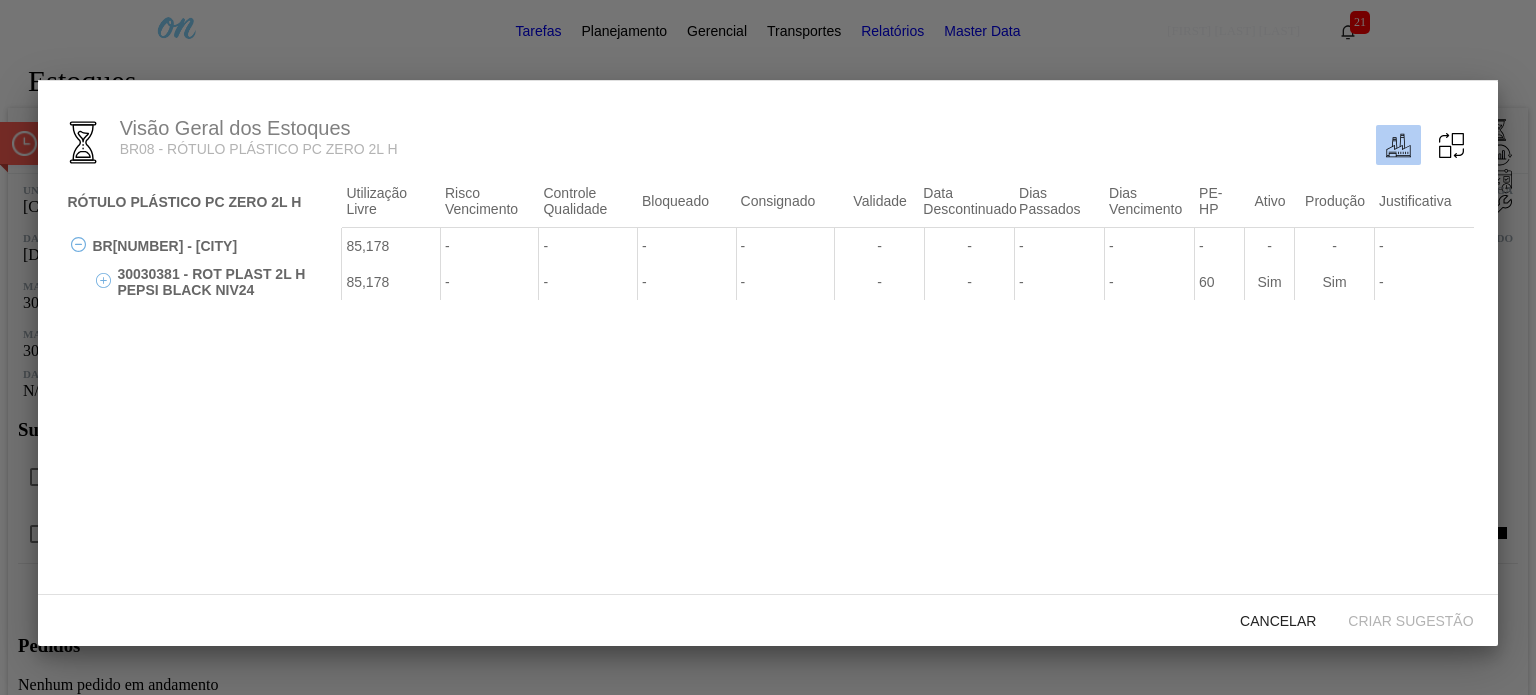 click at bounding box center [103, 280] 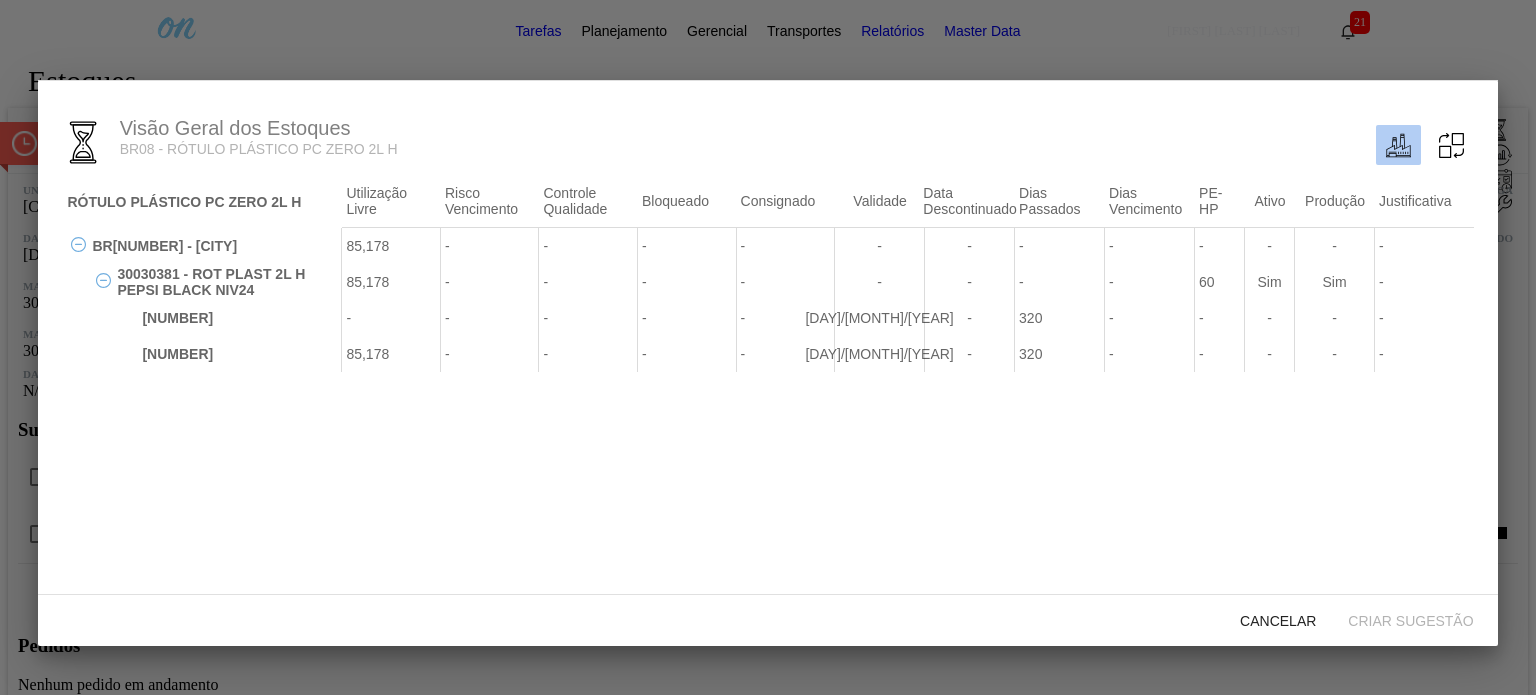 type 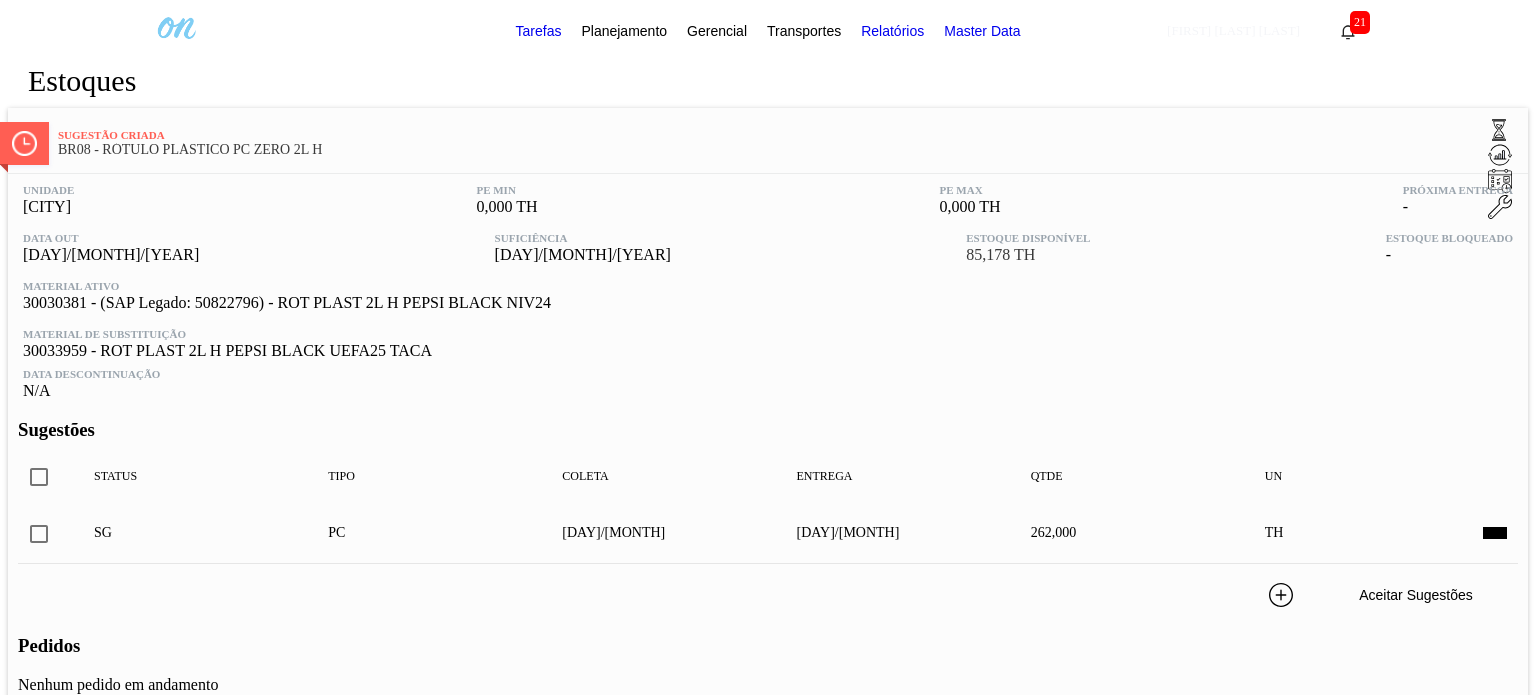 scroll, scrollTop: 0, scrollLeft: 0, axis: both 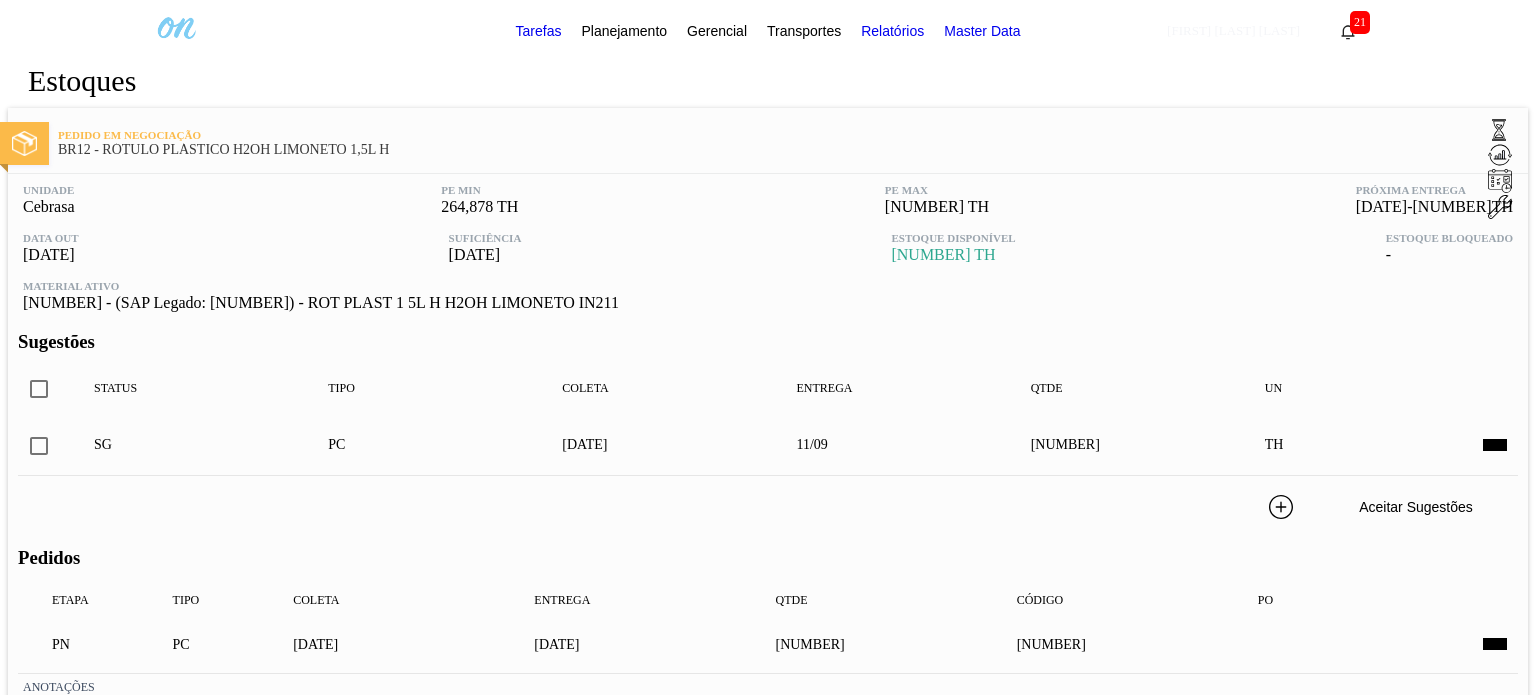 click at bounding box center [1500, 154] 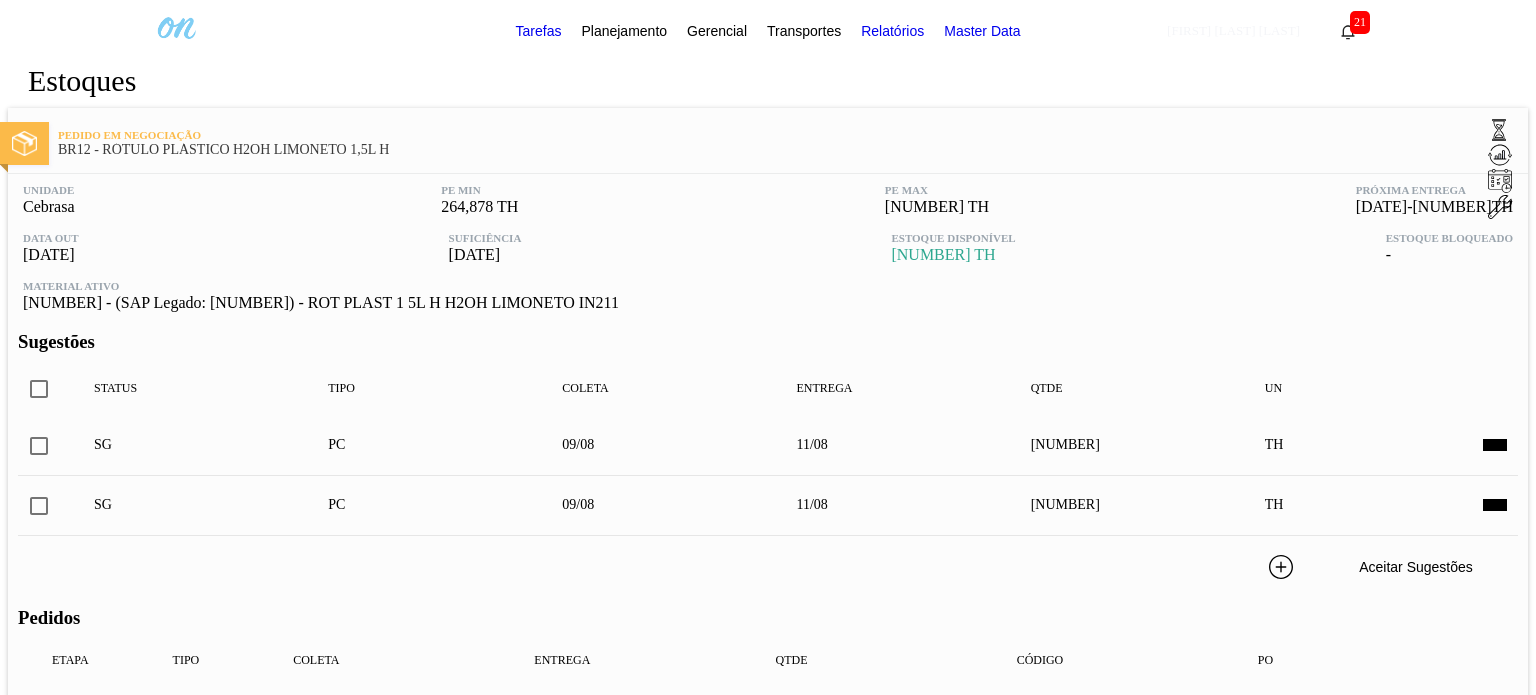 scroll, scrollTop: 196, scrollLeft: 0, axis: vertical 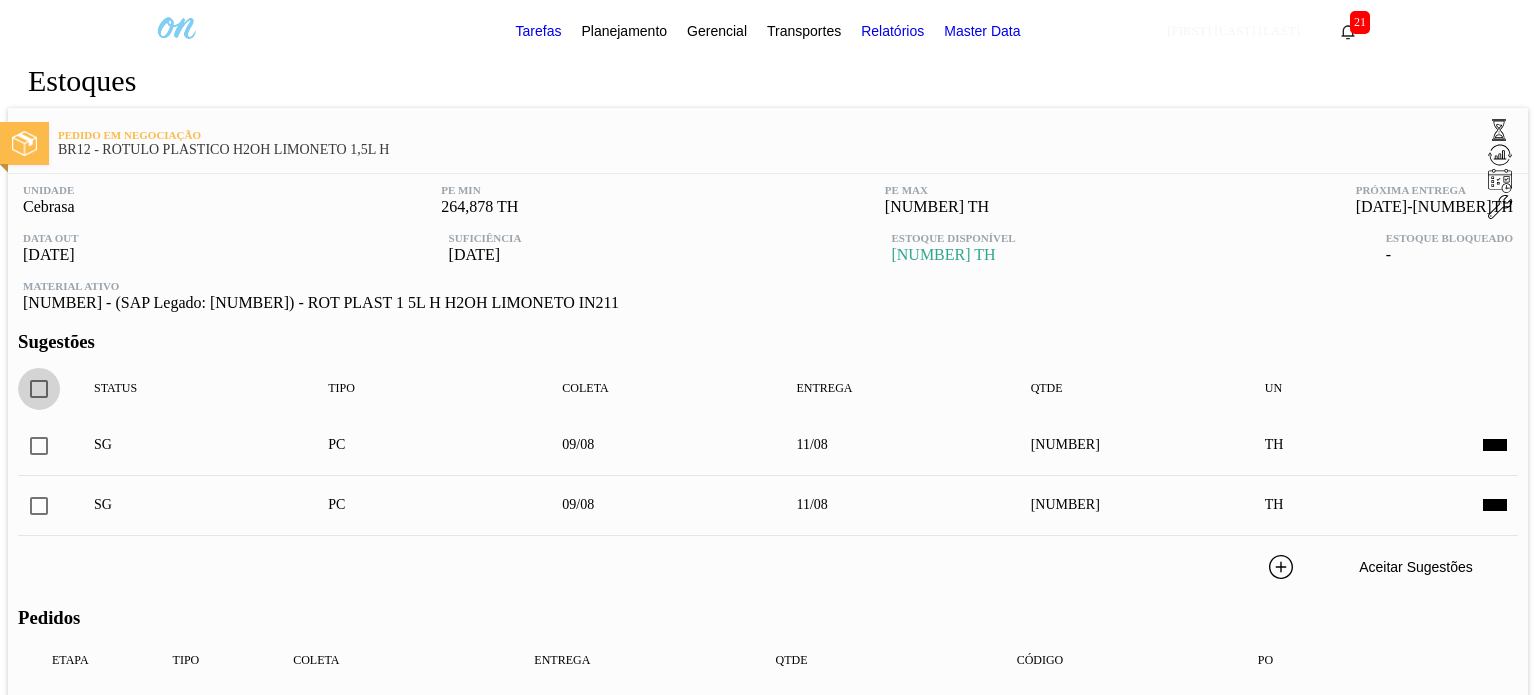 click at bounding box center (39, 389) 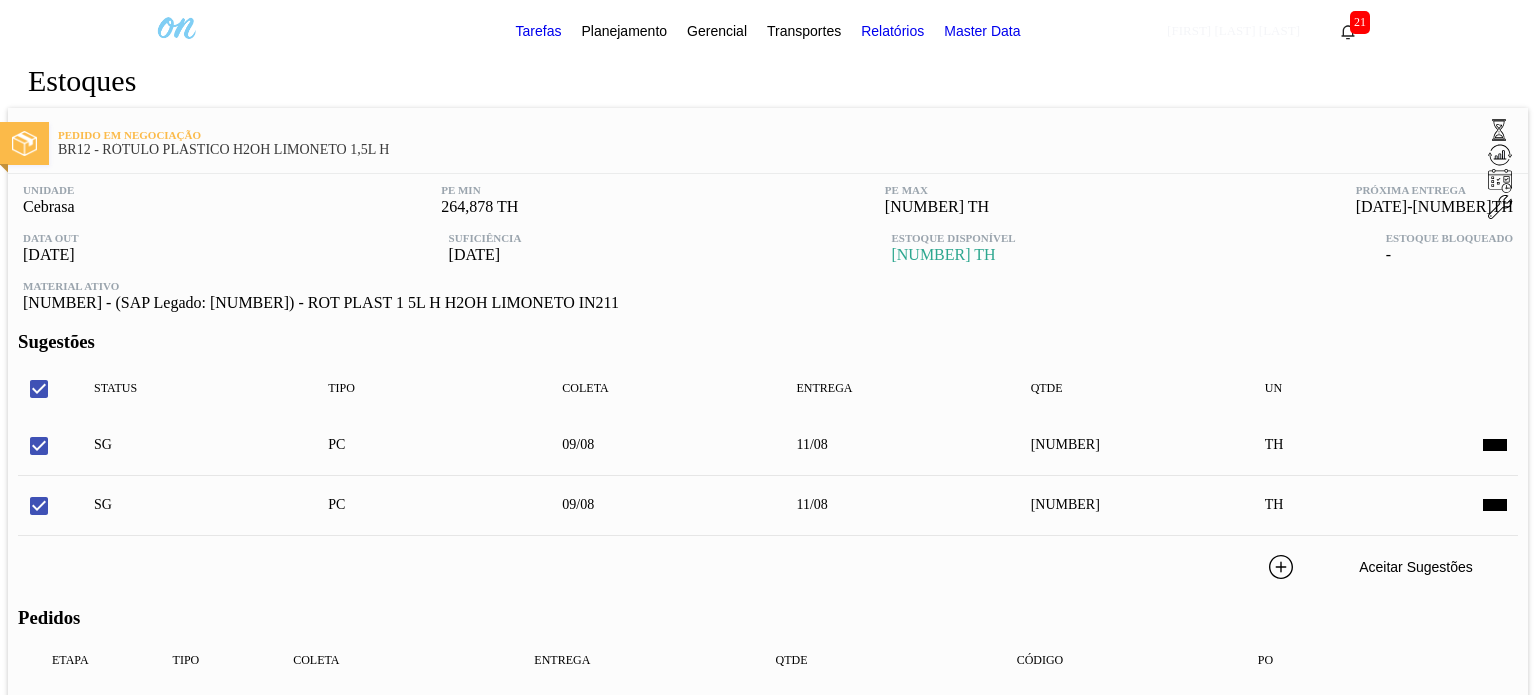 scroll, scrollTop: 100, scrollLeft: 0, axis: vertical 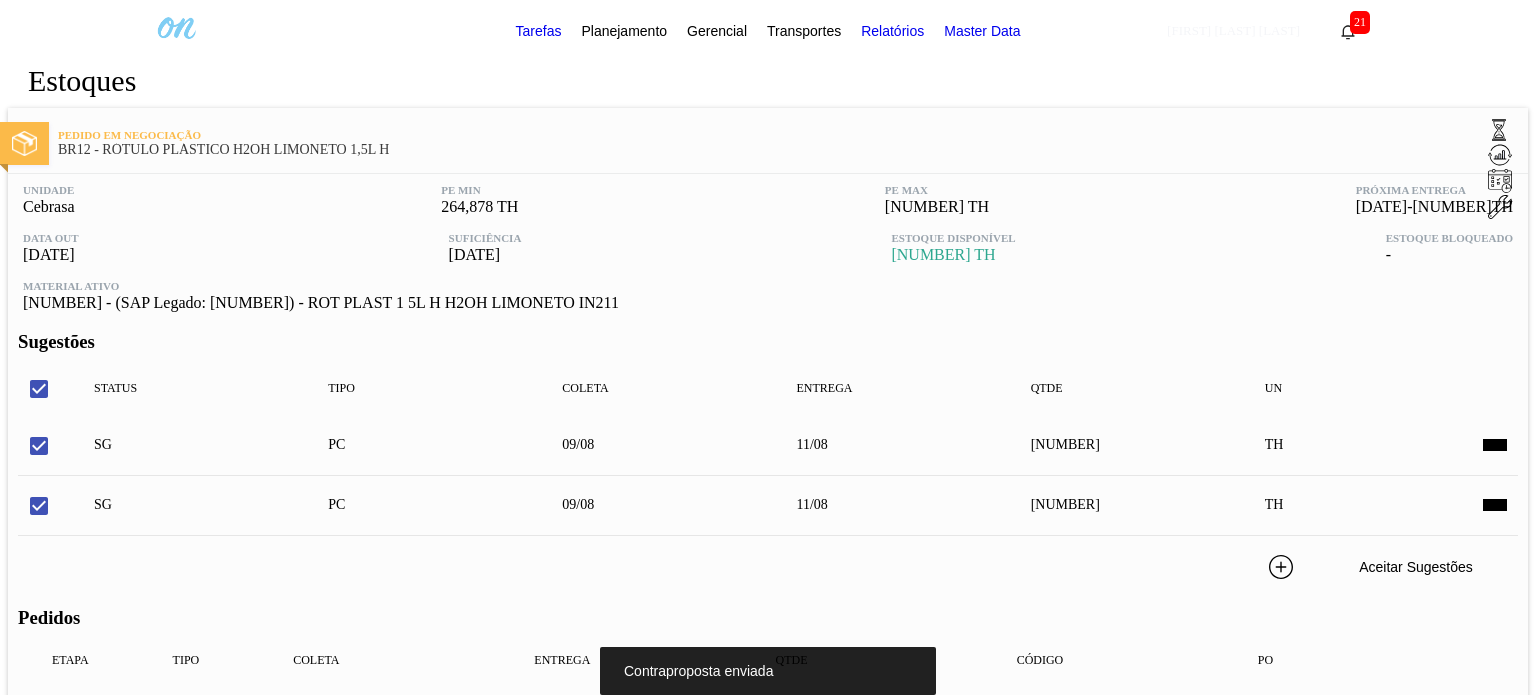 click at bounding box center (1502, 155) 